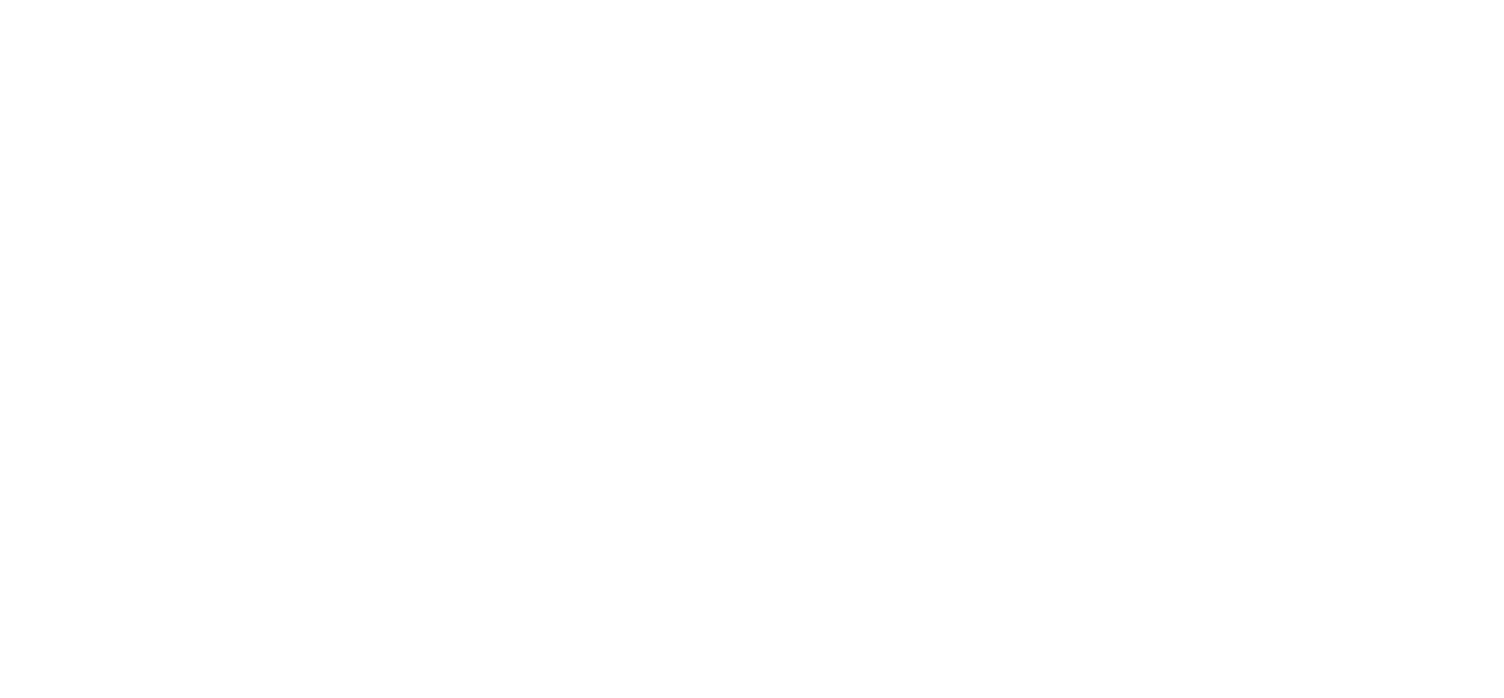 scroll, scrollTop: 0, scrollLeft: 0, axis: both 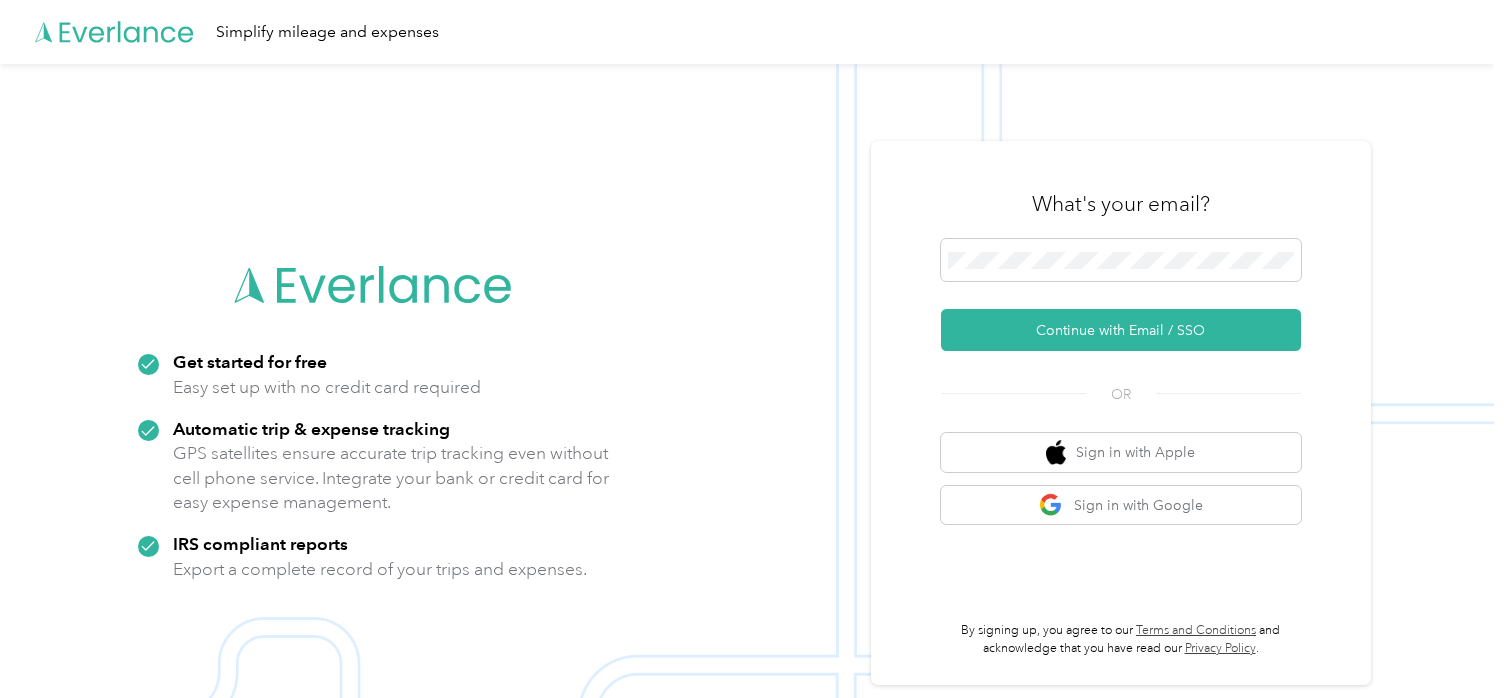 click on "What's your email? Continue with Email / SSO OR Sign in with Apple Sign in with Google By signing up, you agree to our   Terms and Conditions   and acknowledge that you have read our   Privacy Policy ." at bounding box center [1121, 413] 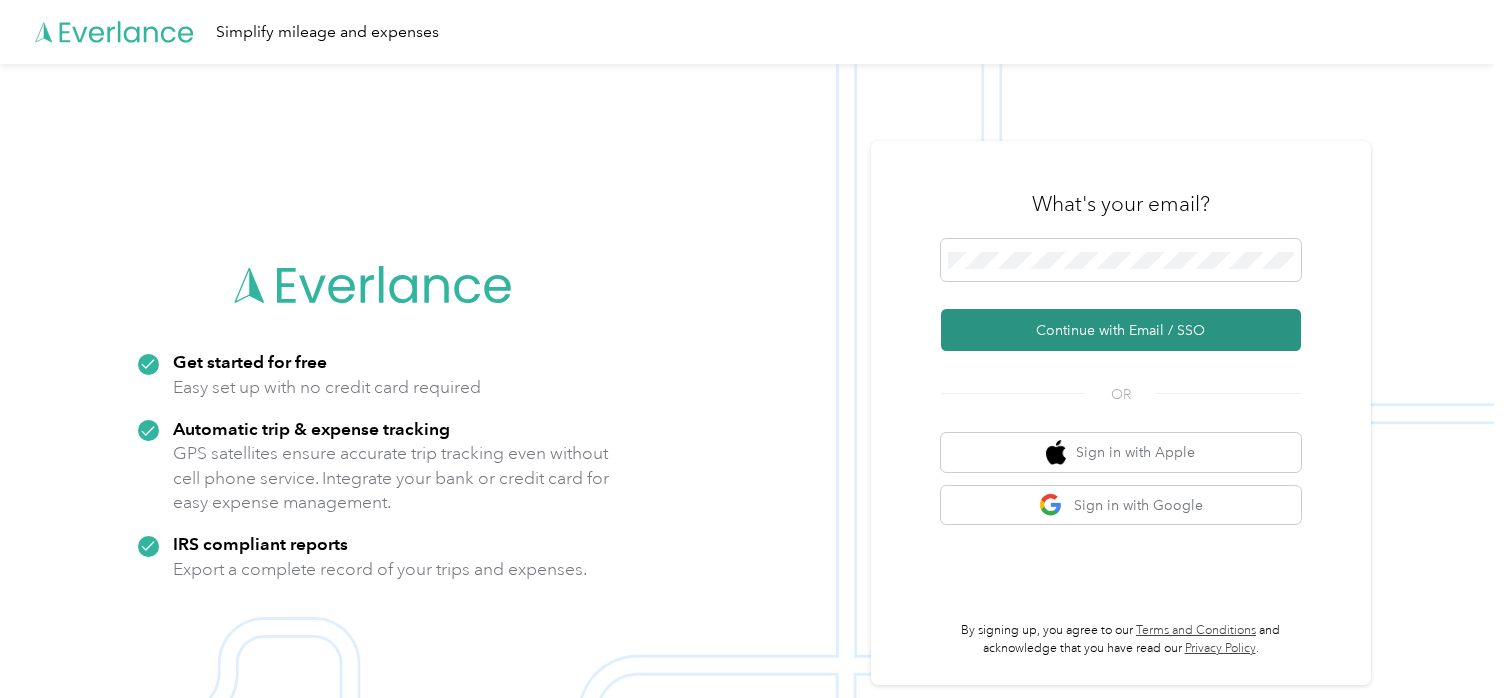 click on "Continue with Email / SSO" at bounding box center (1121, 330) 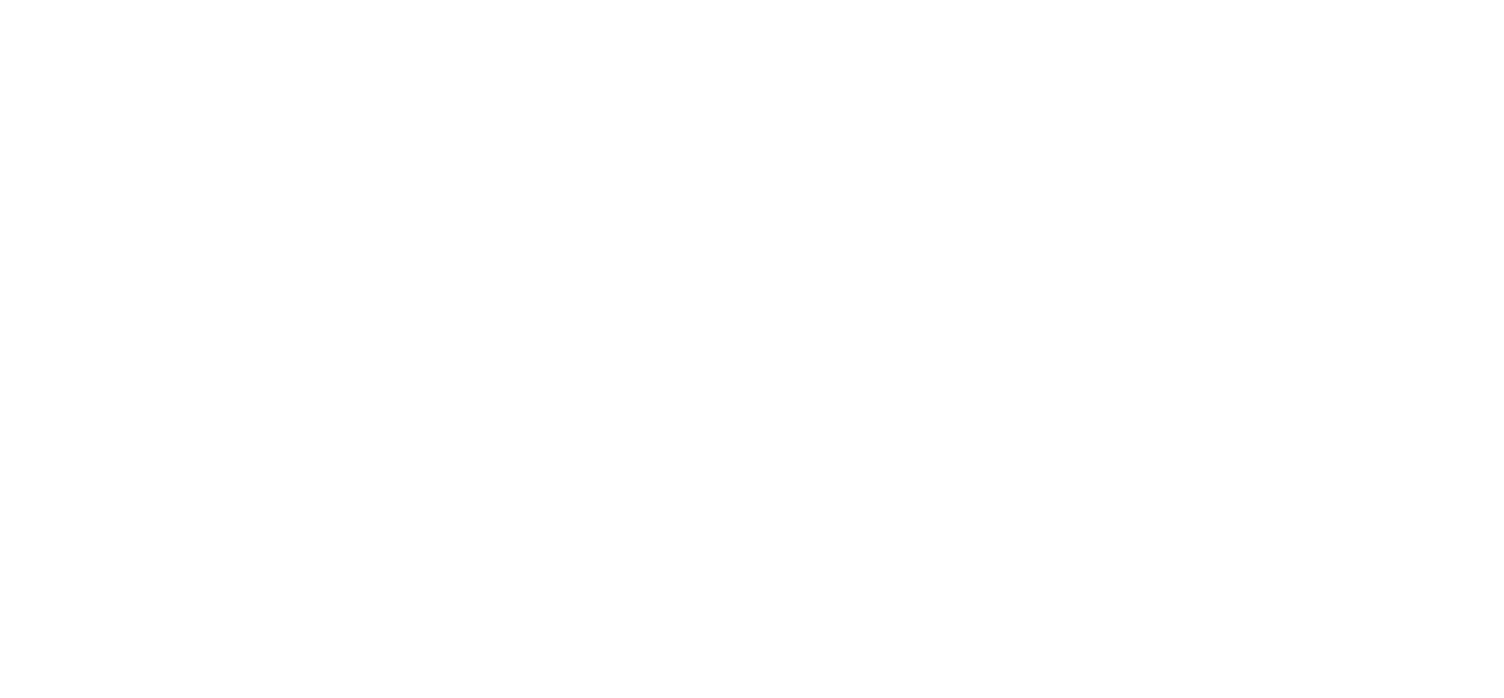 scroll, scrollTop: 0, scrollLeft: 0, axis: both 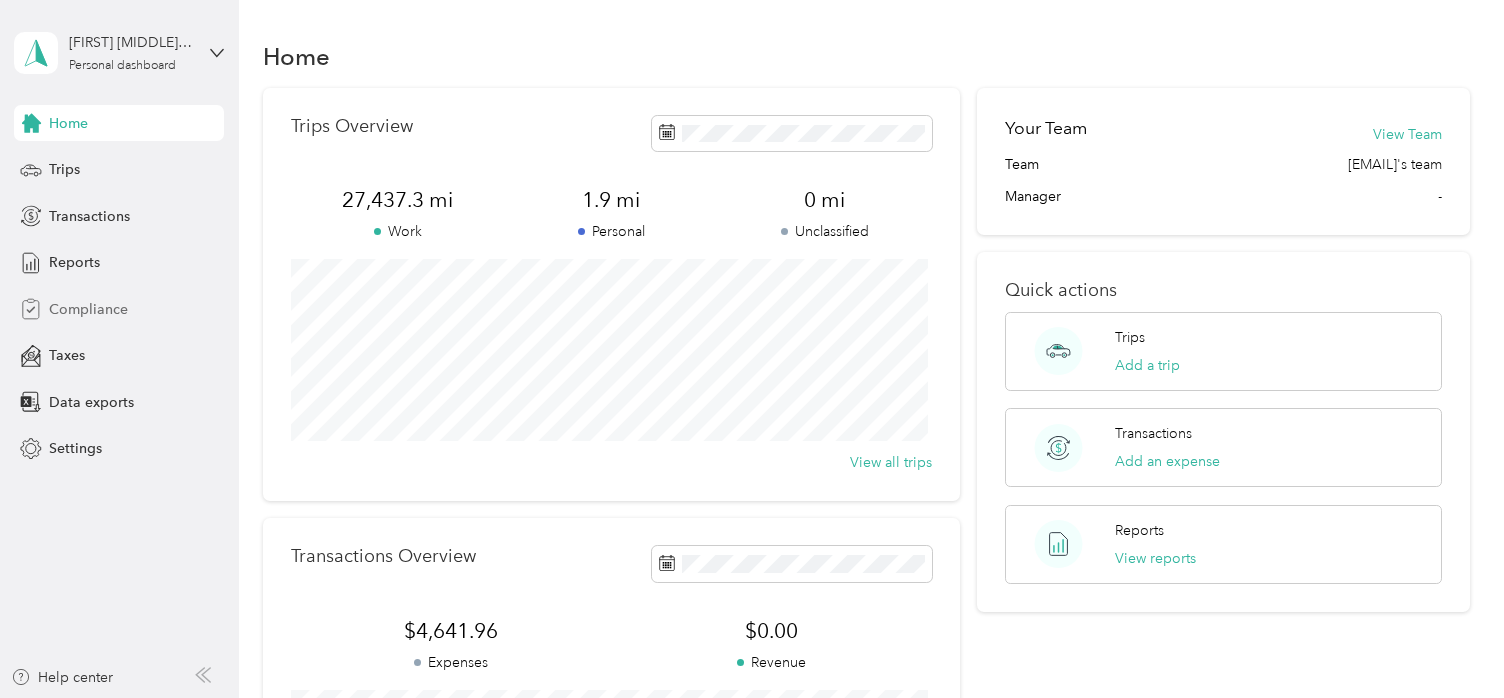 click on "Compliance" at bounding box center [88, 309] 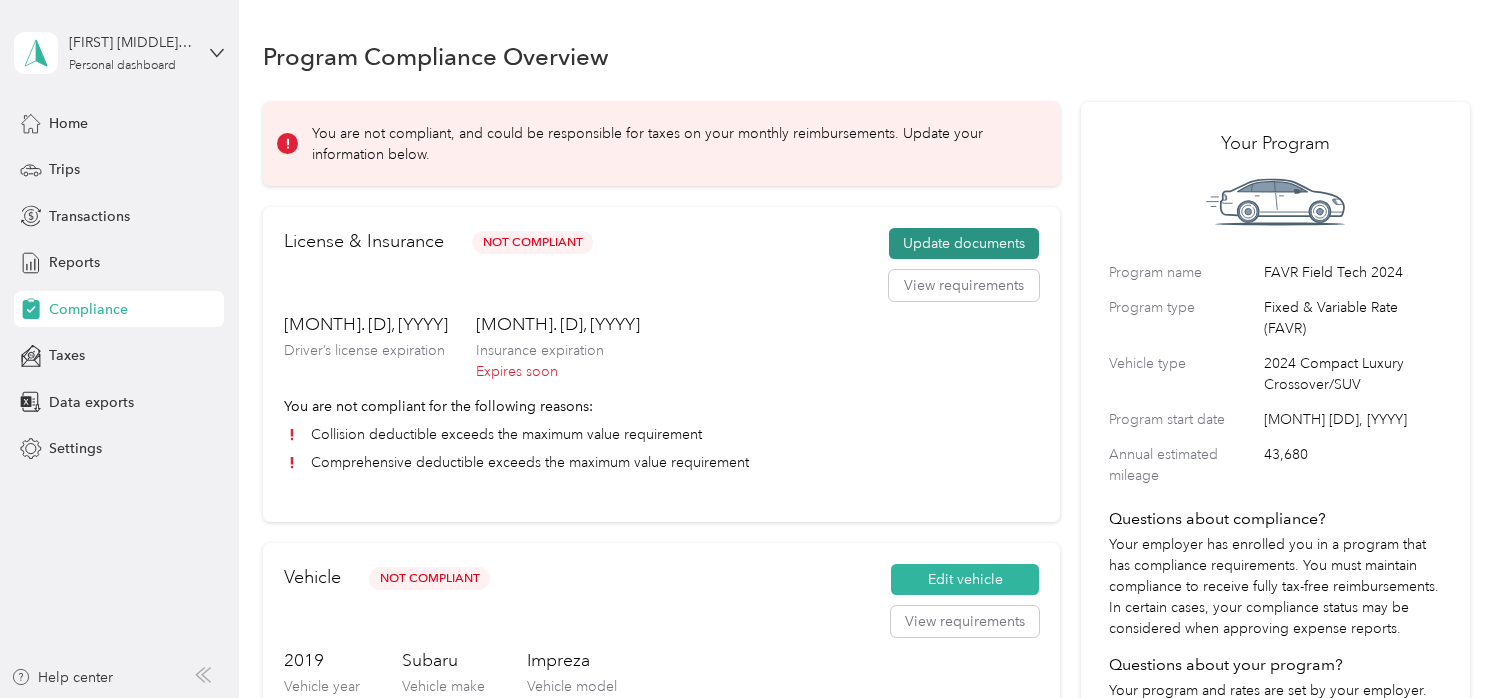 click on "Update documents" at bounding box center [964, 244] 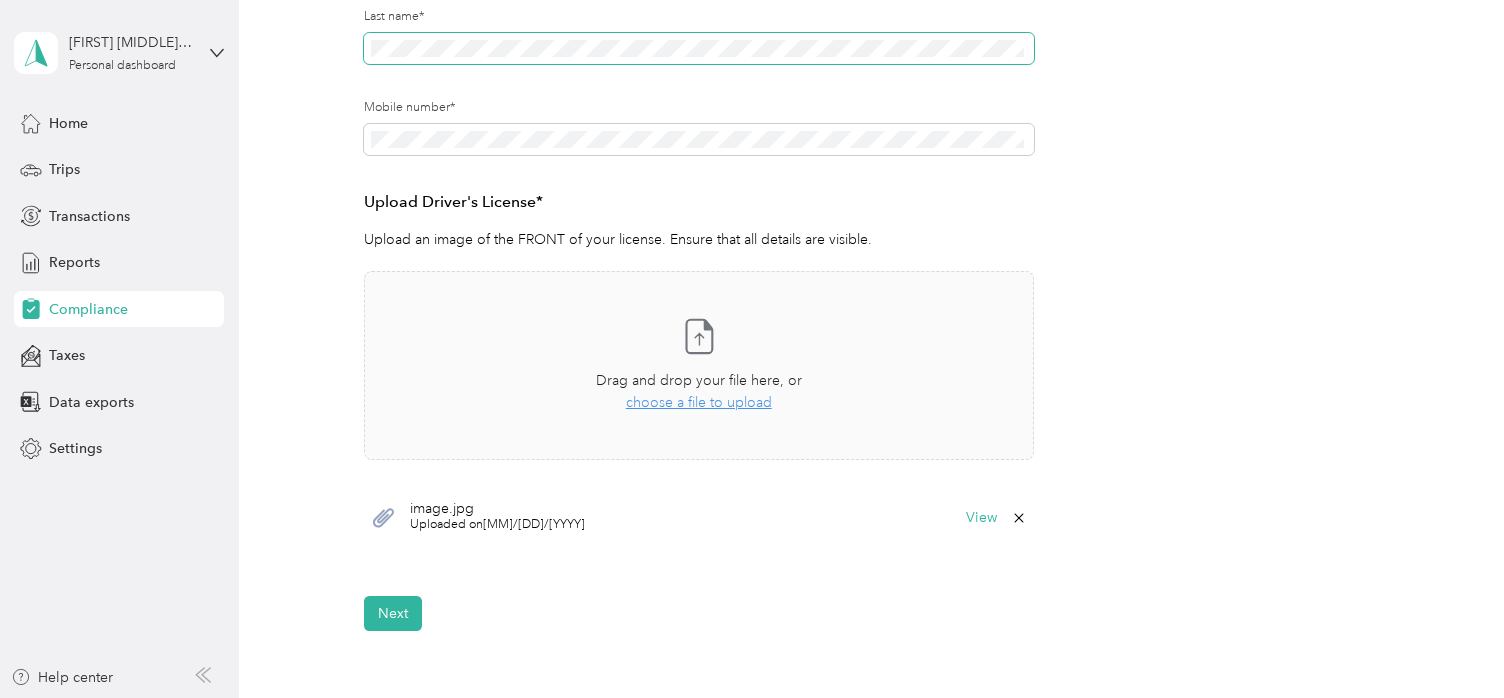 scroll, scrollTop: 400, scrollLeft: 0, axis: vertical 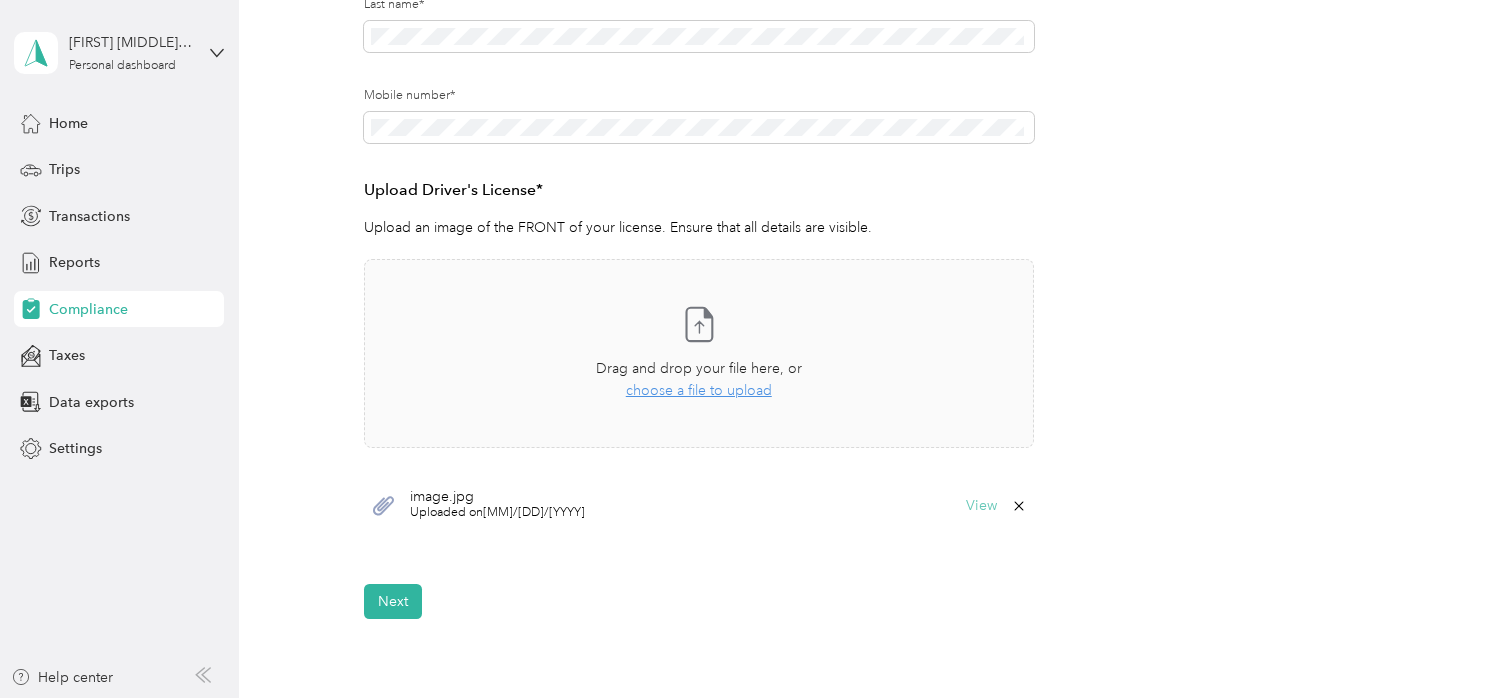 click on "View" at bounding box center [981, 506] 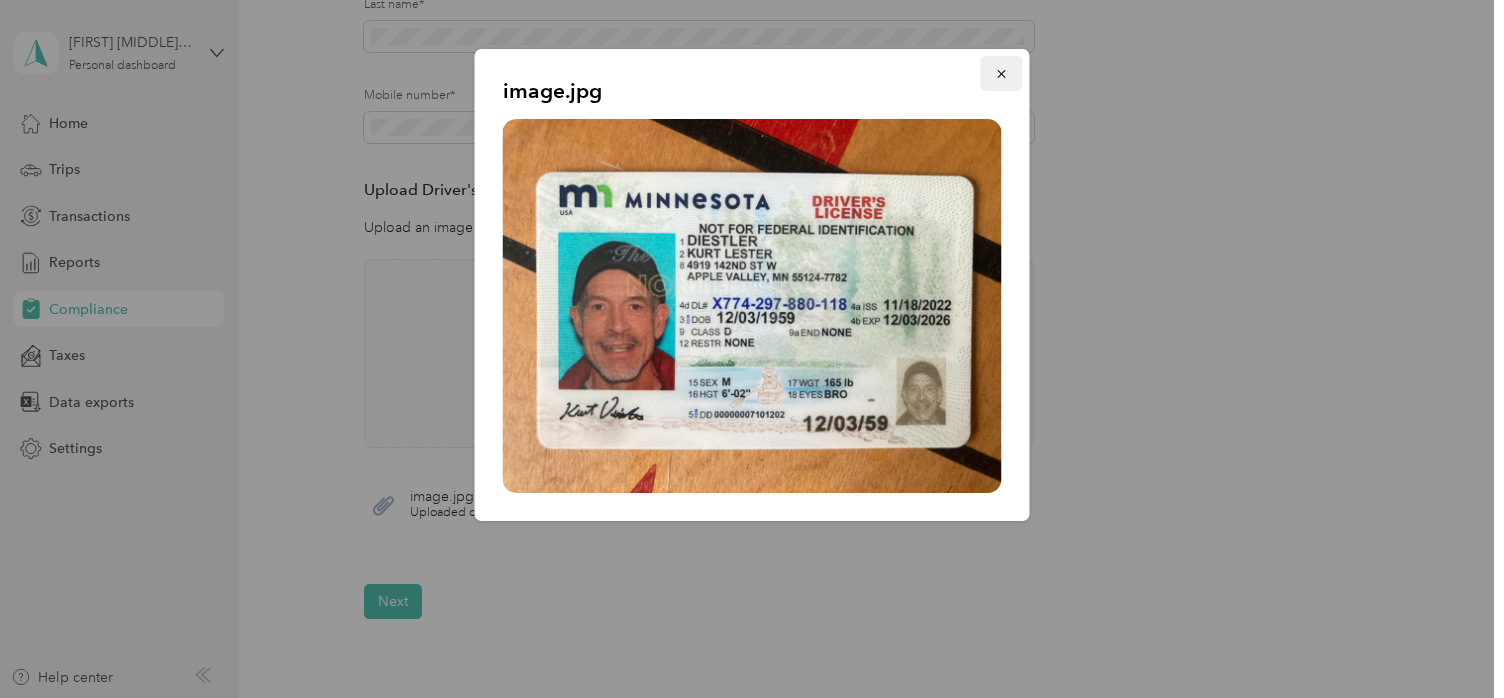 click at bounding box center [1002, 73] 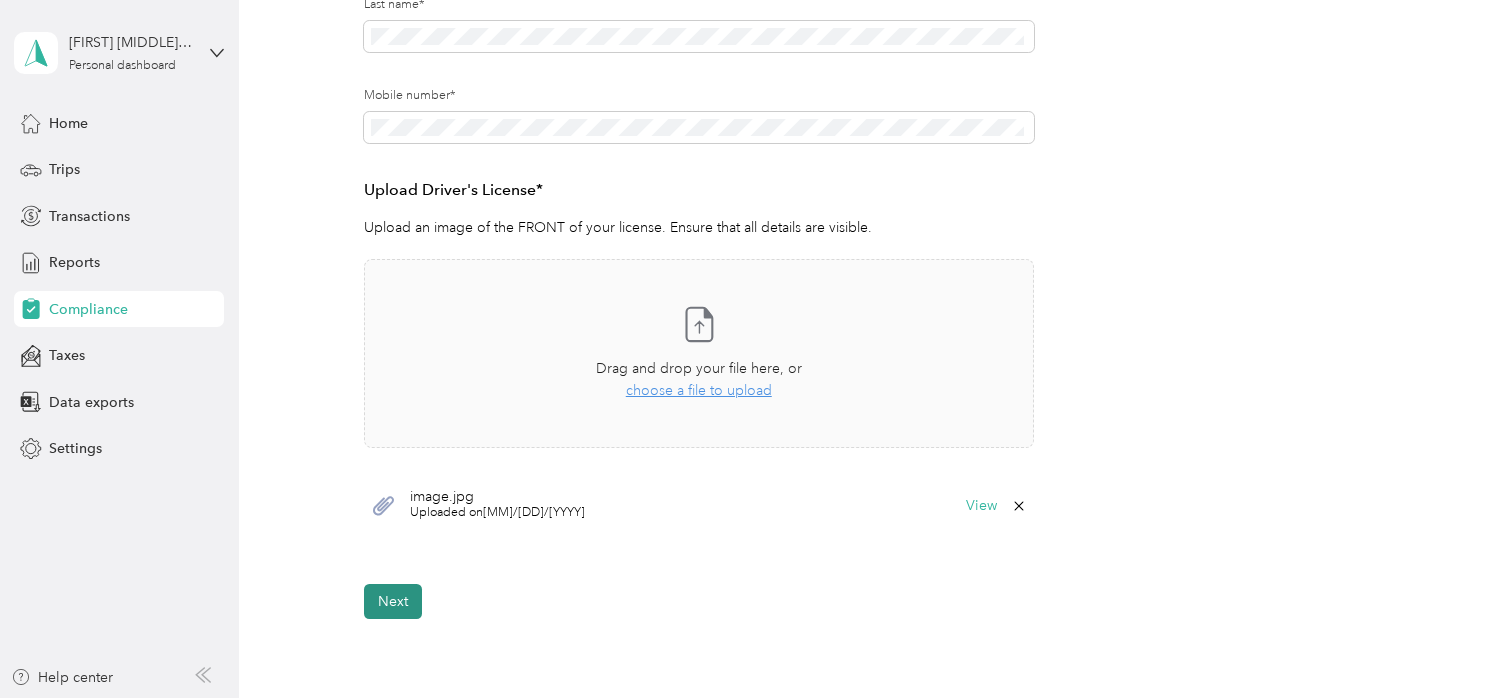 click on "Next" at bounding box center [393, 601] 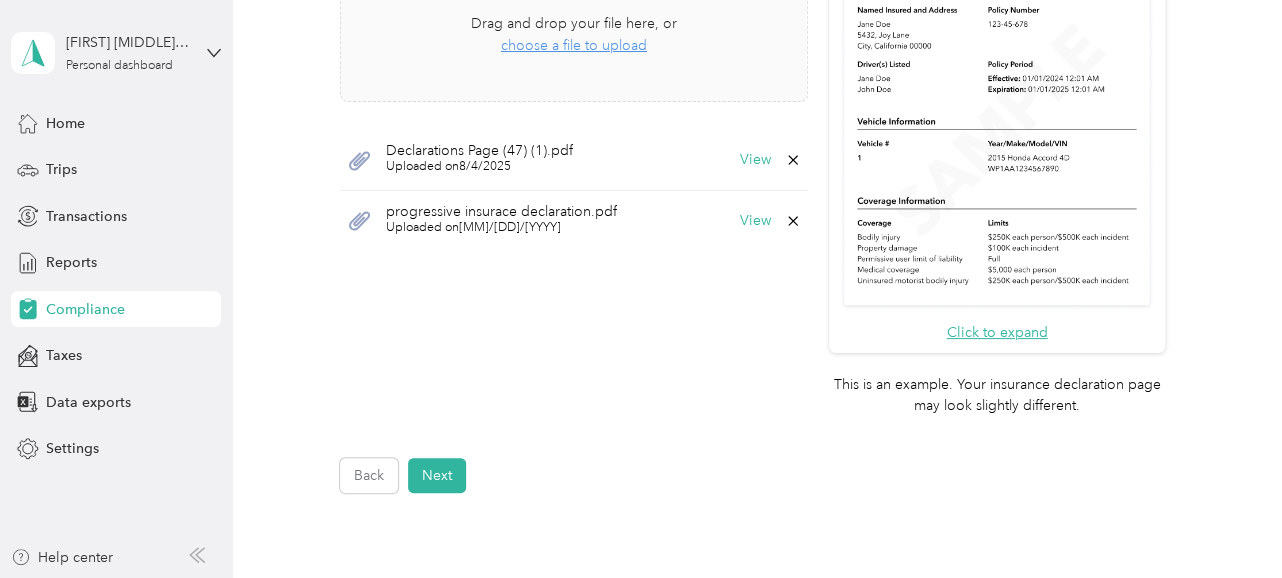 scroll, scrollTop: 761, scrollLeft: 0, axis: vertical 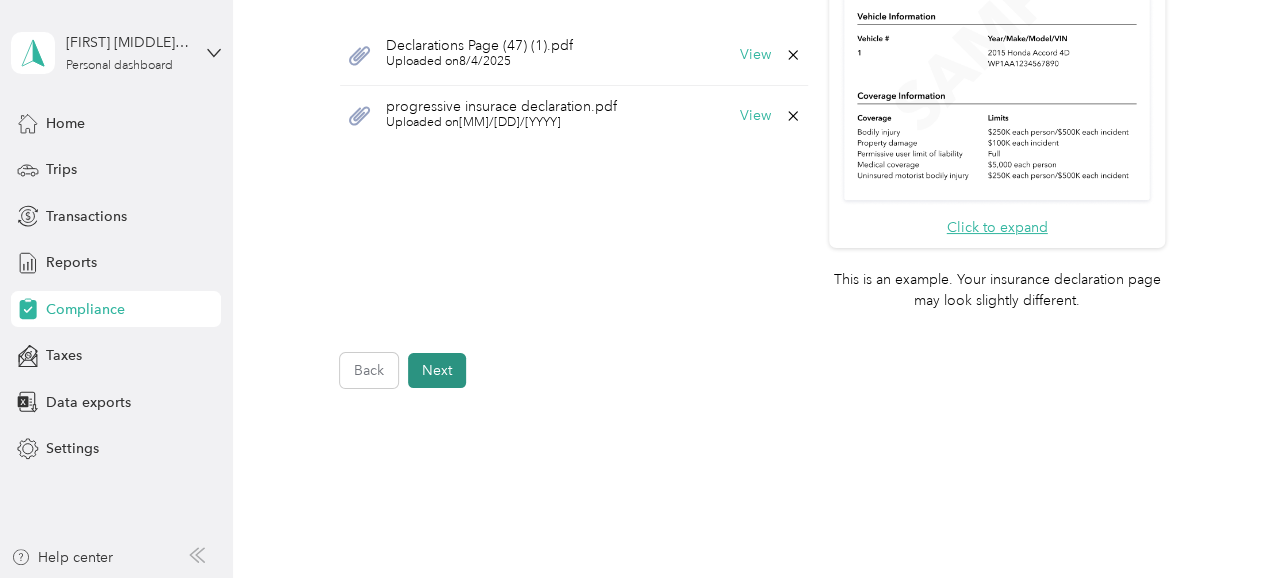 click on "Next" at bounding box center (437, 370) 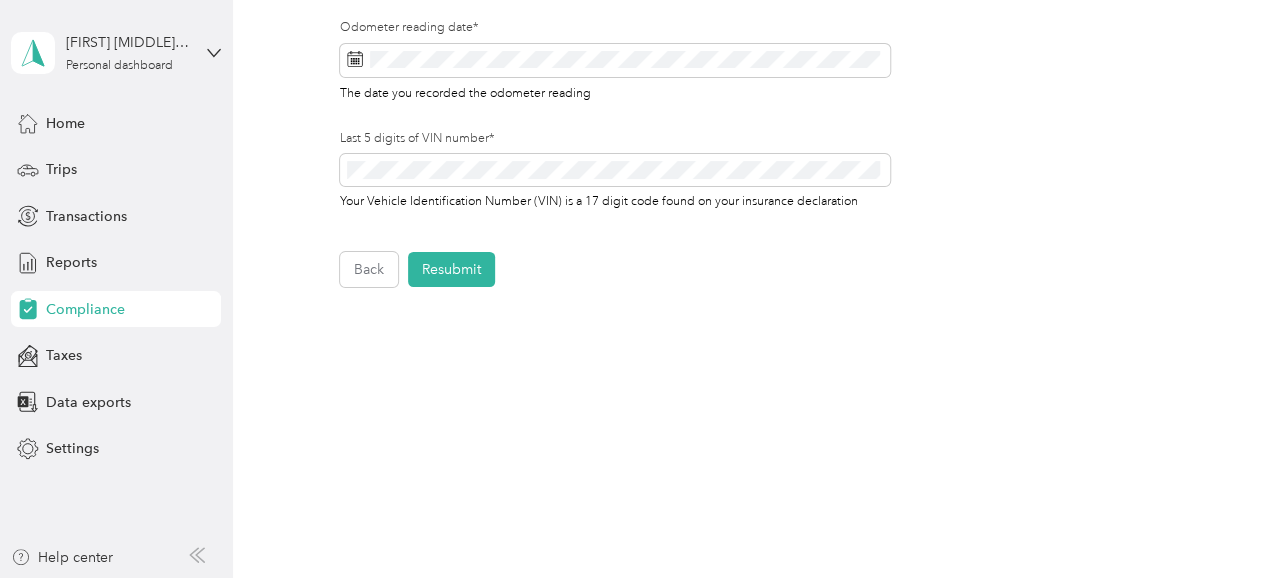 scroll, scrollTop: 747, scrollLeft: 0, axis: vertical 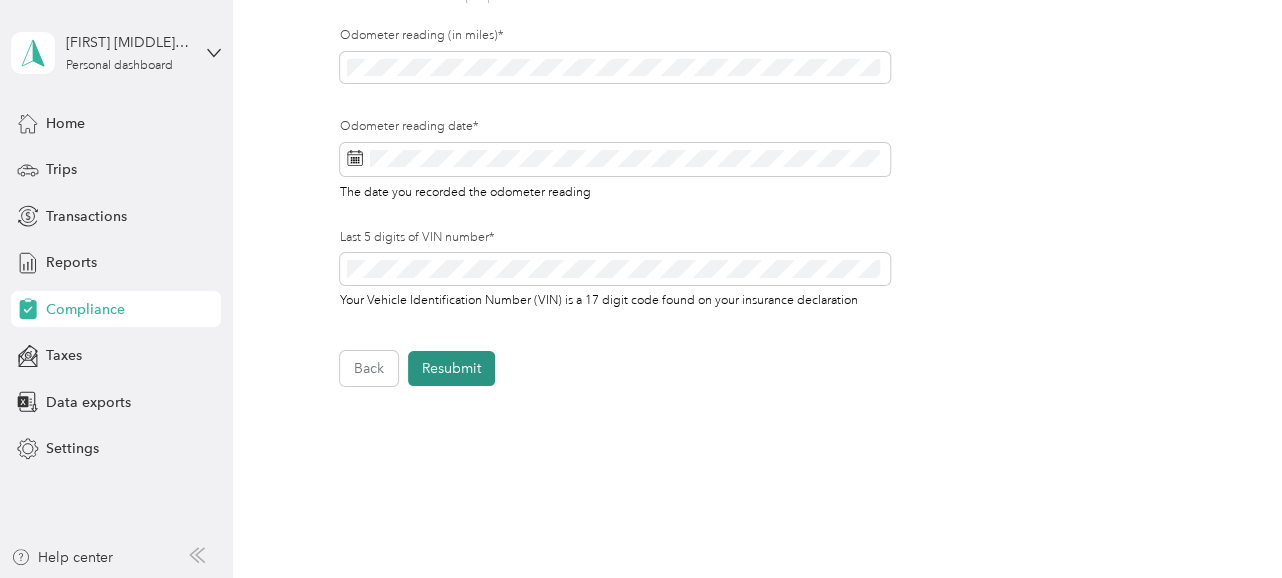 click on "Resubmit" at bounding box center (451, 368) 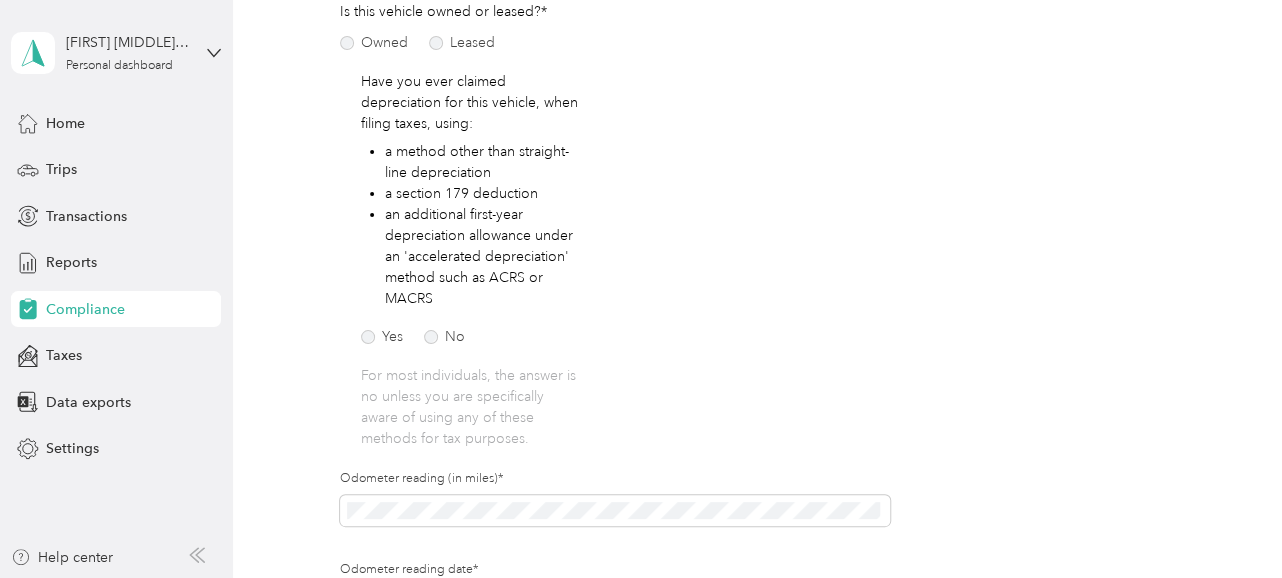 scroll, scrollTop: 24, scrollLeft: 0, axis: vertical 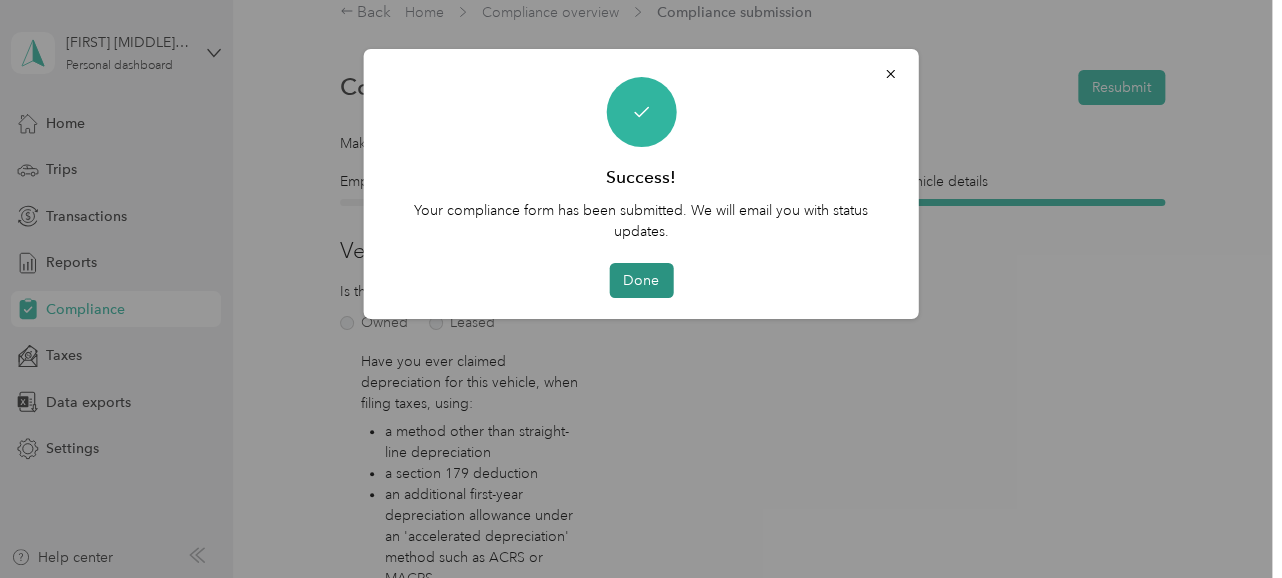 click on "Done" at bounding box center [641, 280] 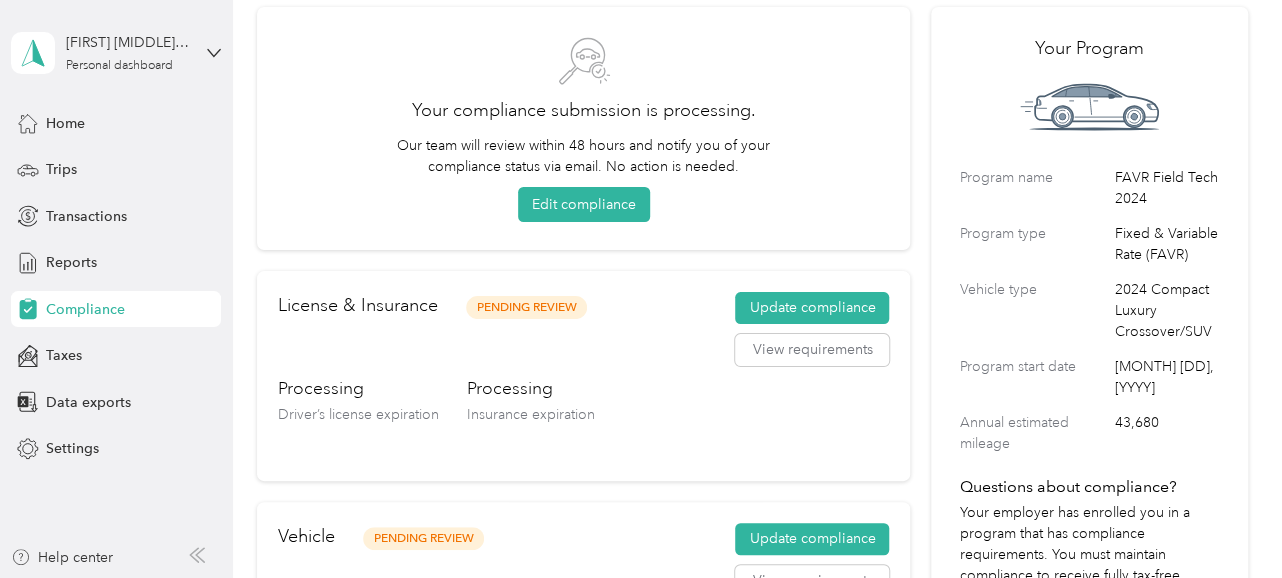 scroll, scrollTop: 24, scrollLeft: 0, axis: vertical 